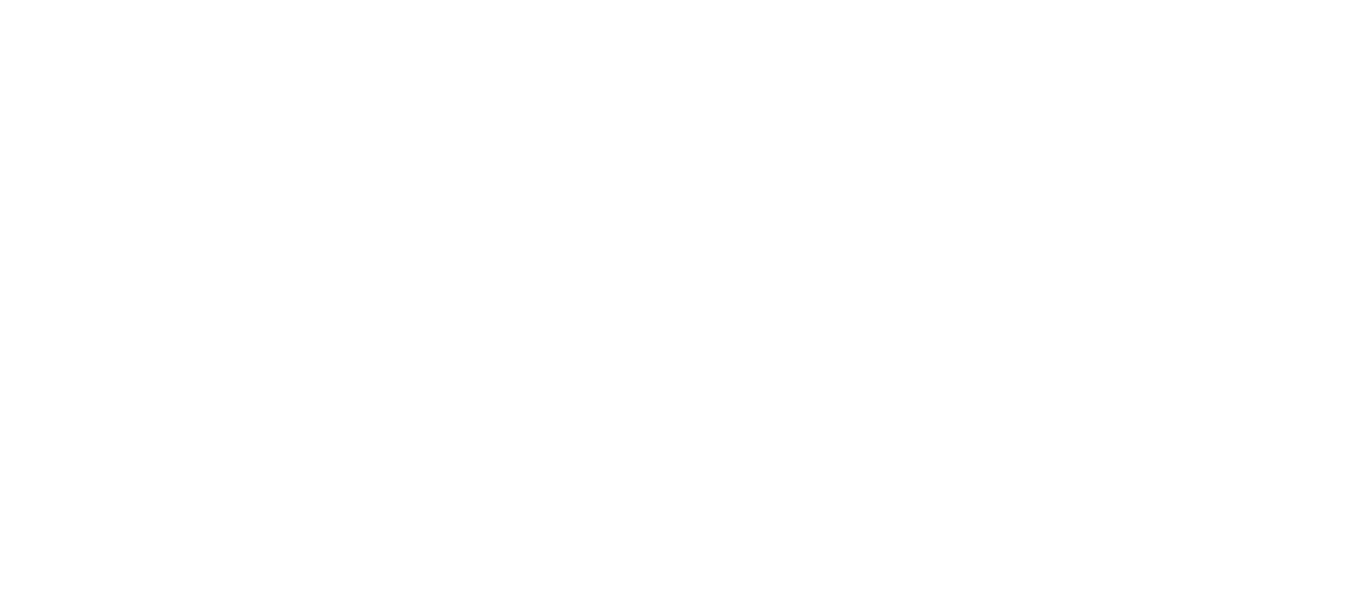 scroll, scrollTop: 0, scrollLeft: 0, axis: both 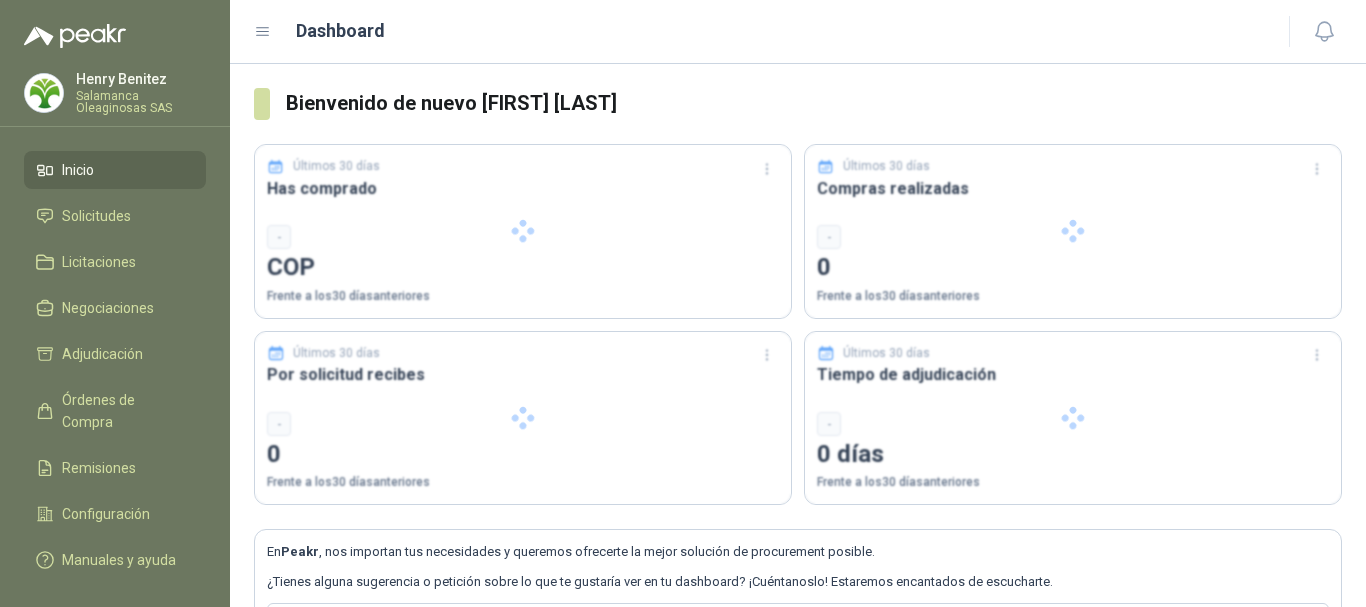type 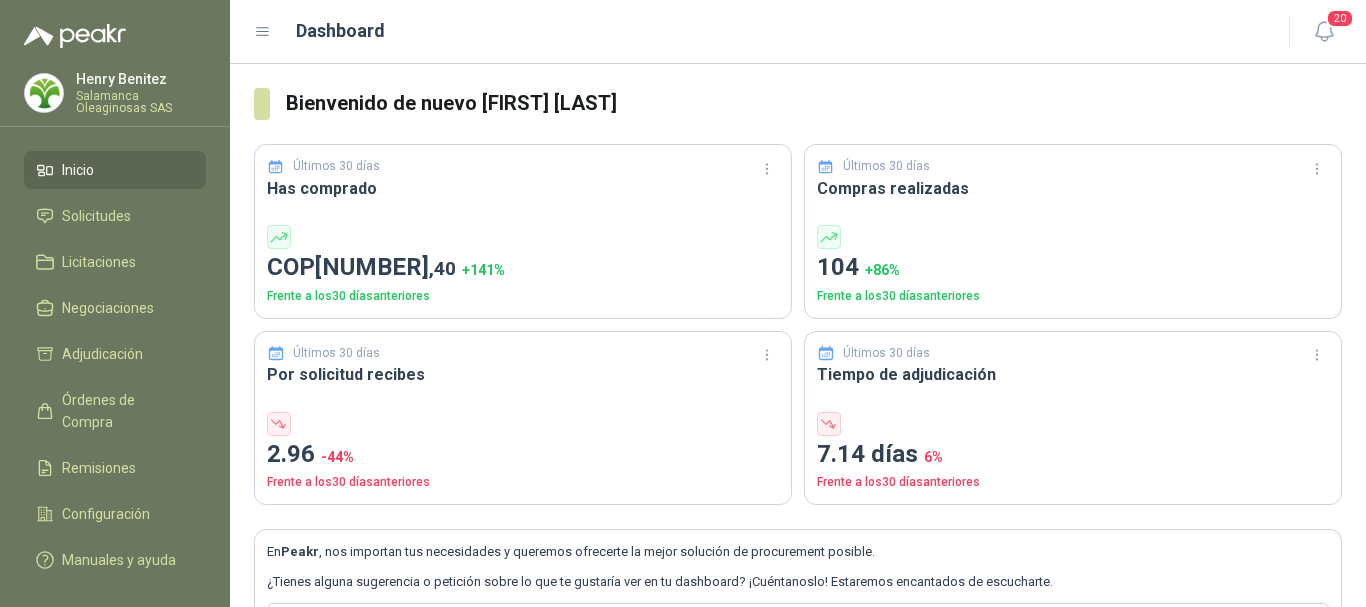 click on "Salamanca Oleaginosas SAS" at bounding box center [141, 102] 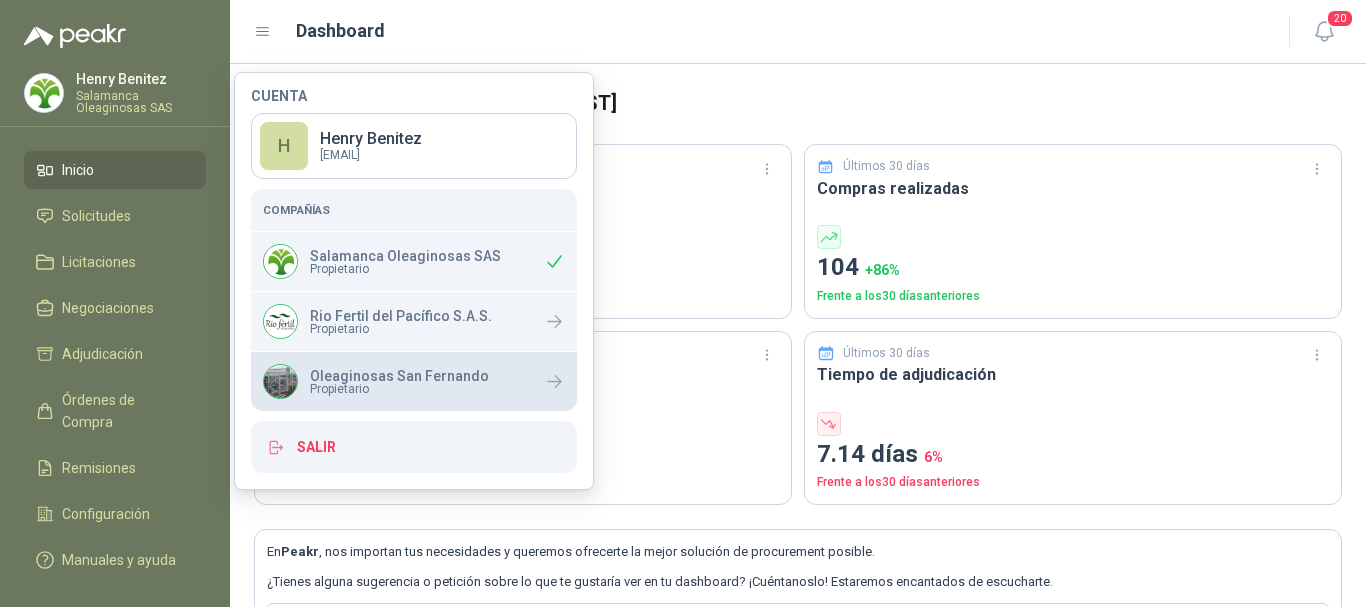 click on "Oleaginosas San Fernando" at bounding box center [399, 376] 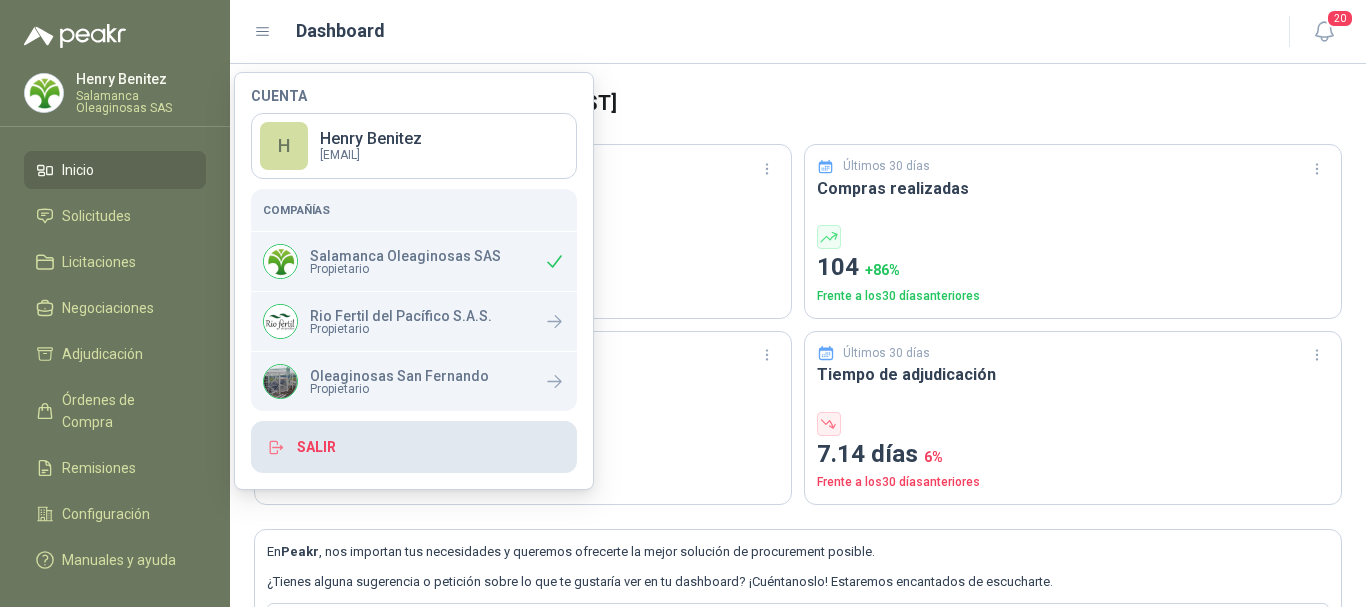 click on "Salir" at bounding box center [414, 447] 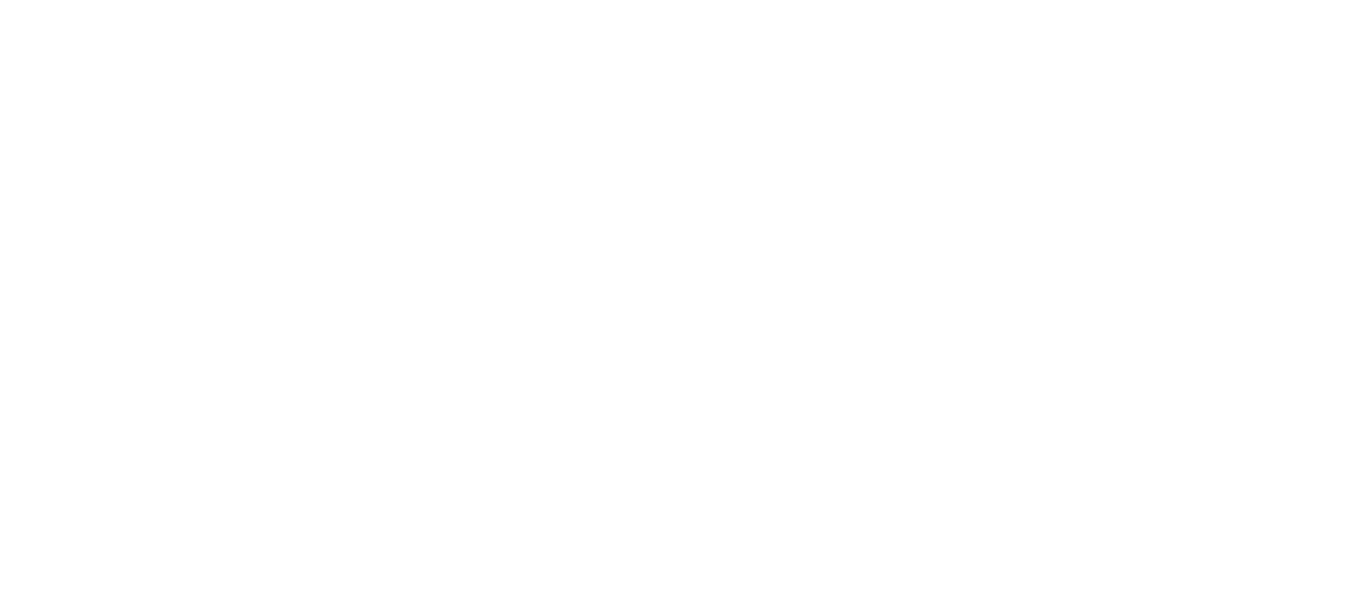 scroll, scrollTop: 0, scrollLeft: 0, axis: both 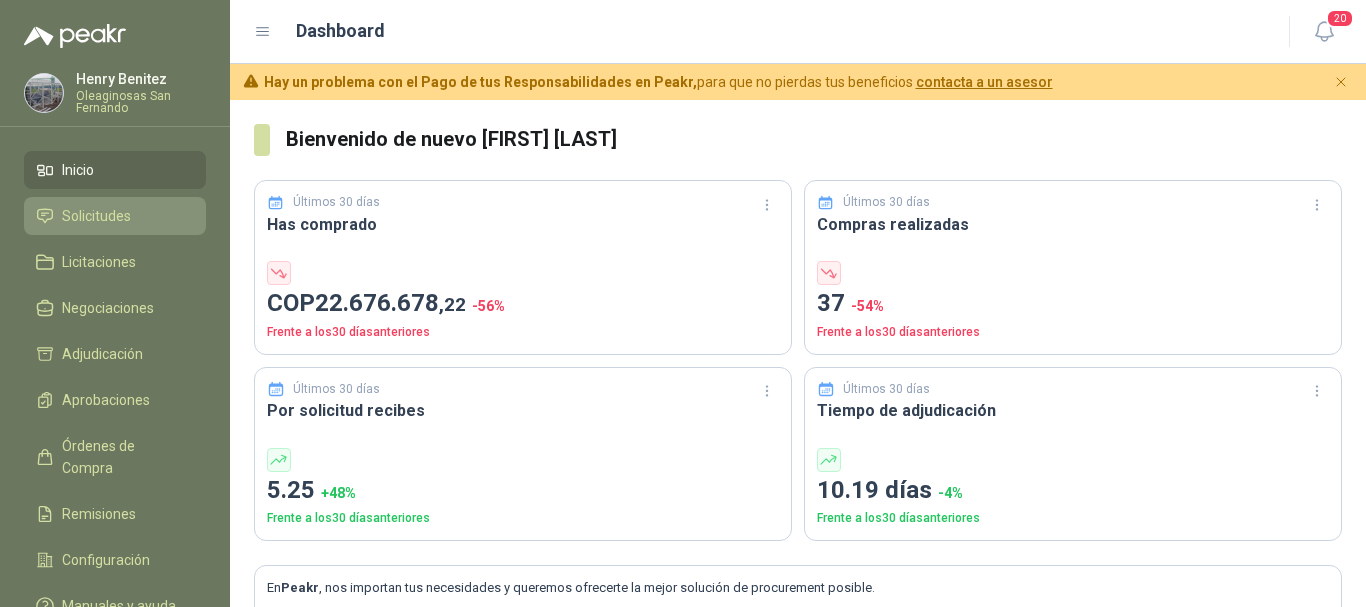 click on "Solicitudes" at bounding box center [96, 216] 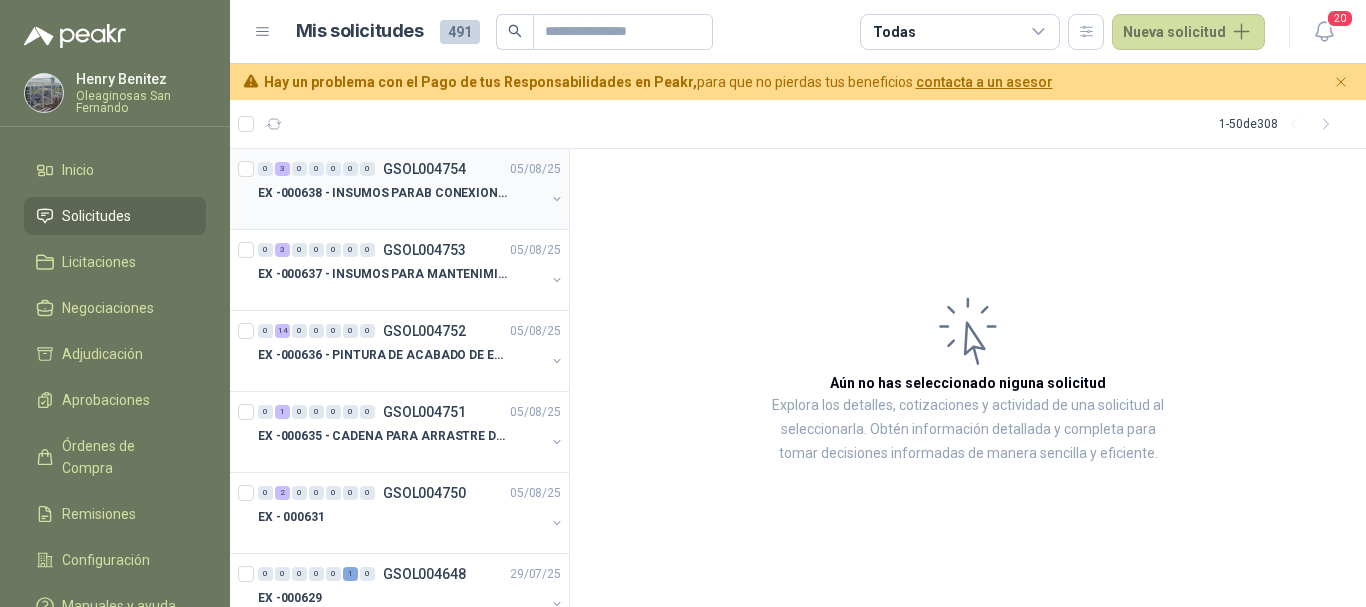 click on "EX -000638 - INSUMOS PARAB CONEXION DE TUBERIA Y A" at bounding box center [382, 193] 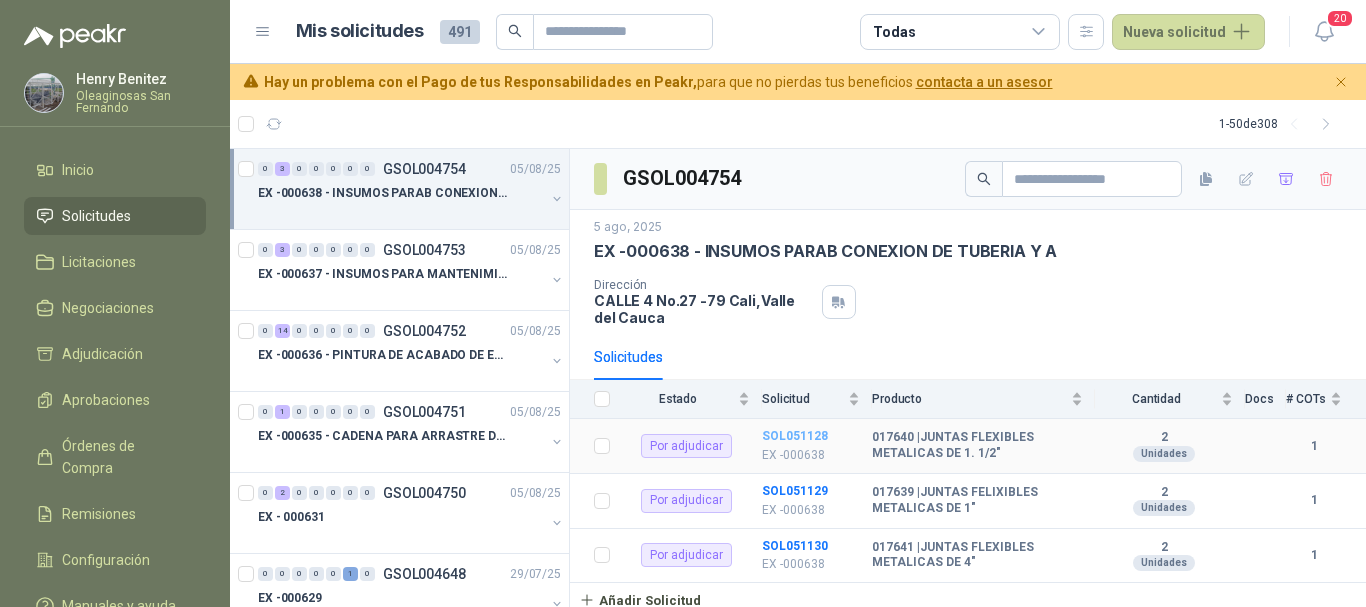 click on "SOL051128" at bounding box center (795, 436) 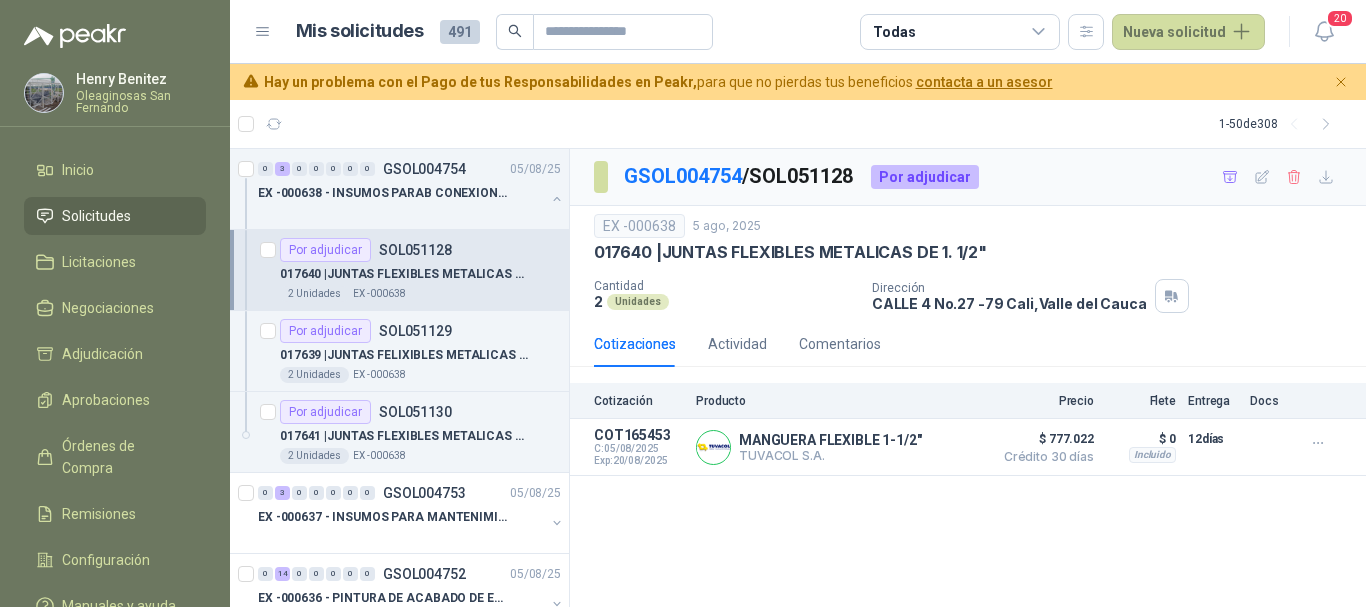 click on "Mis solicitudes 491 Todas Nueva solicitud" at bounding box center (781, 32) 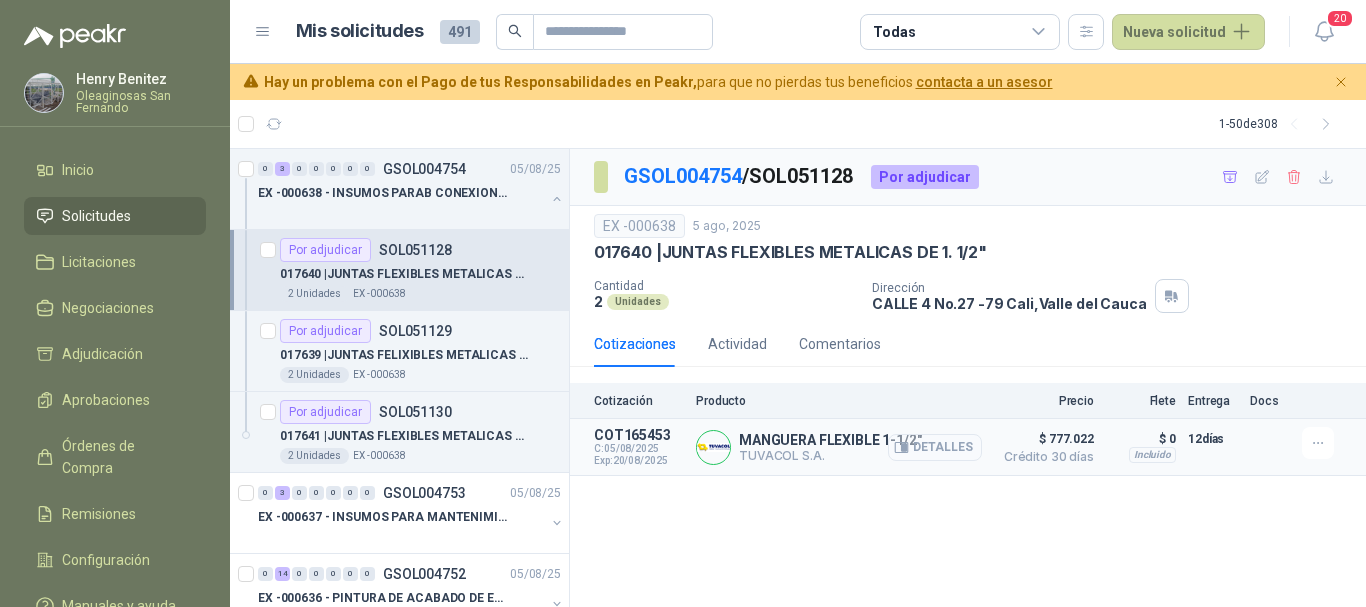 click on "Detalles" at bounding box center (935, 447) 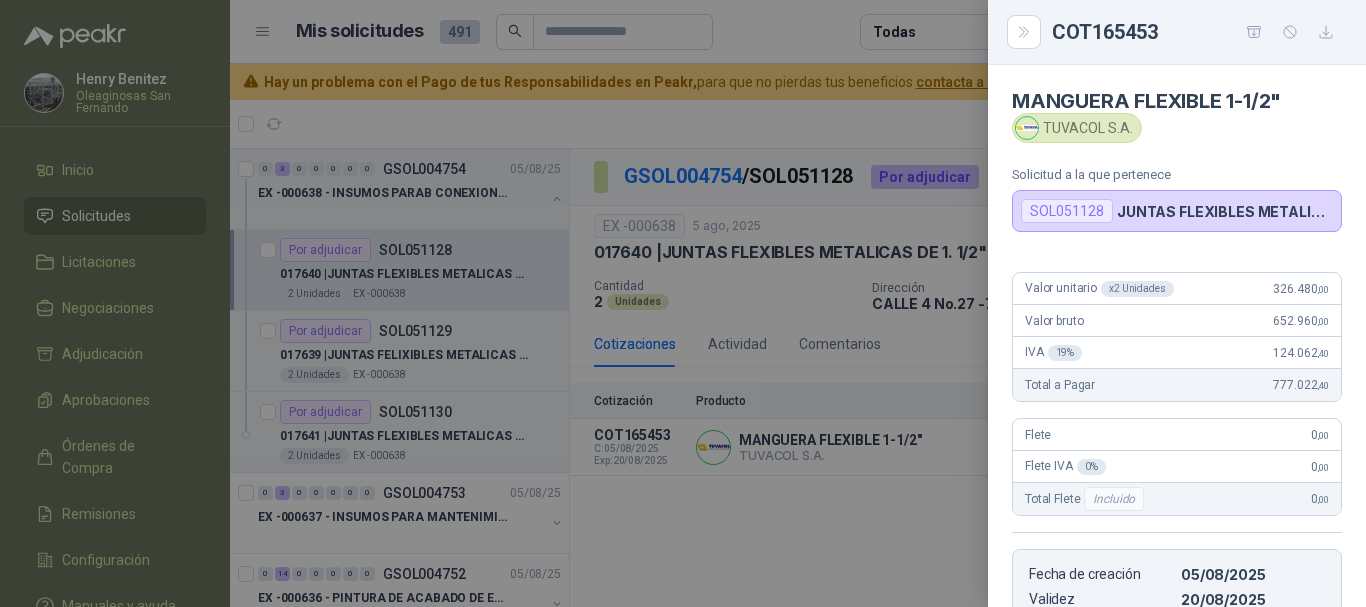 click at bounding box center (683, 303) 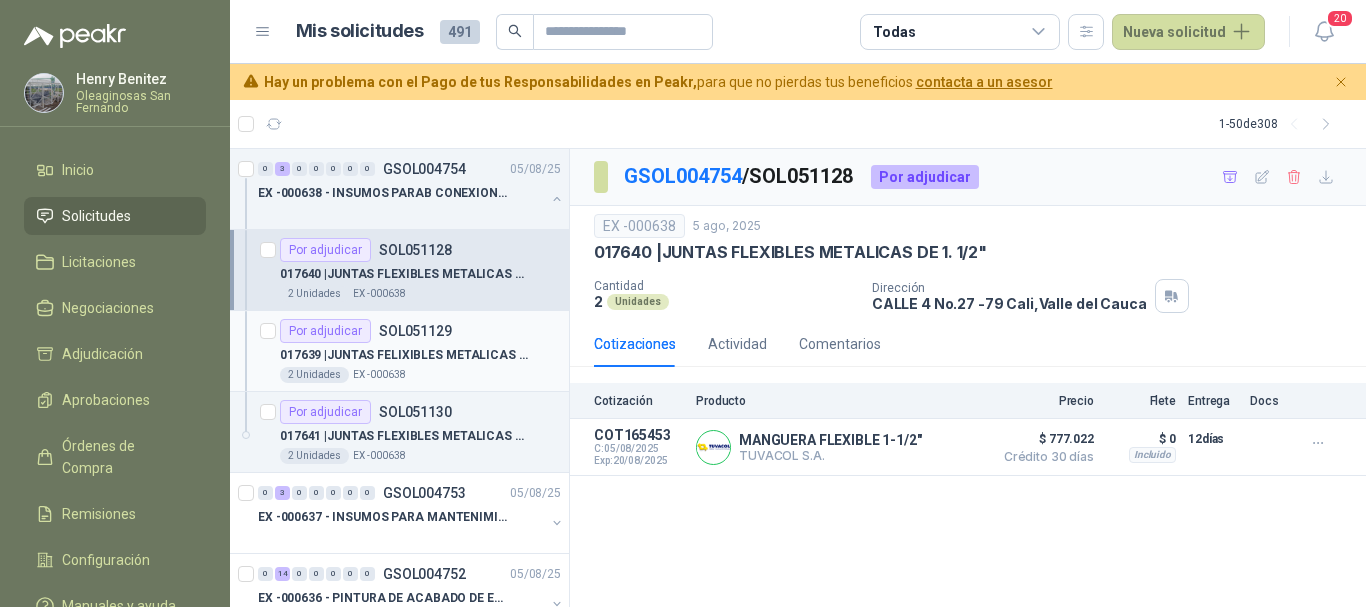 click on "2   Unidades EX -000638" at bounding box center [420, 375] 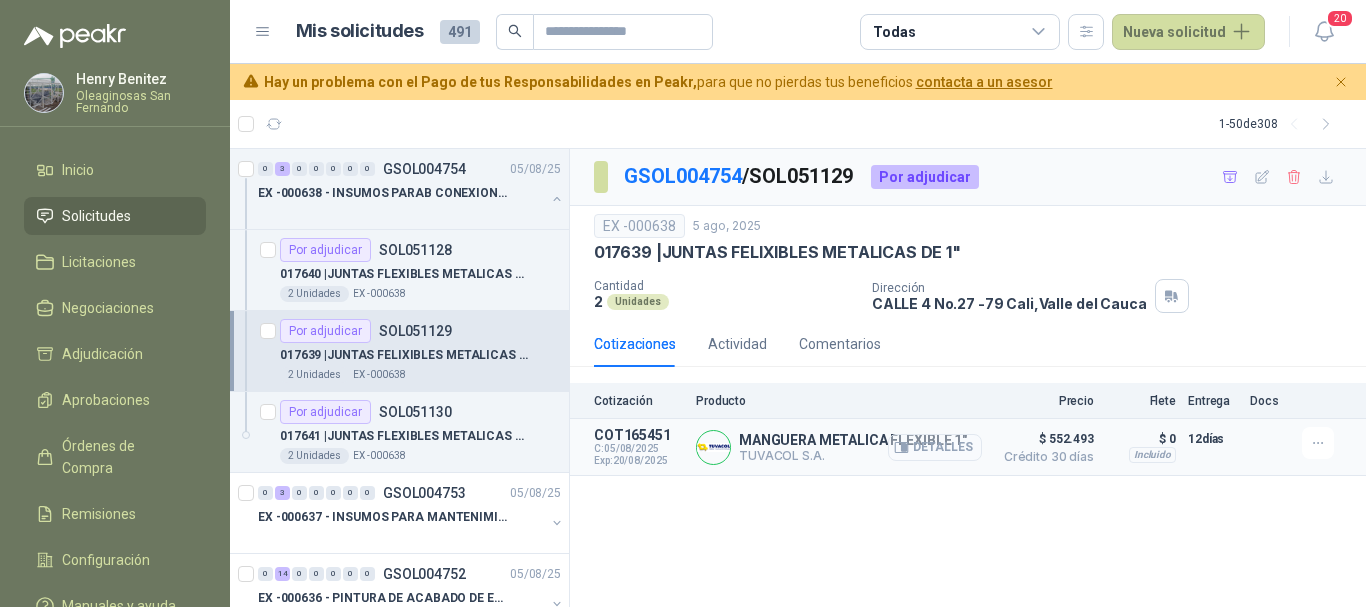 click on "Detalles" at bounding box center (935, 447) 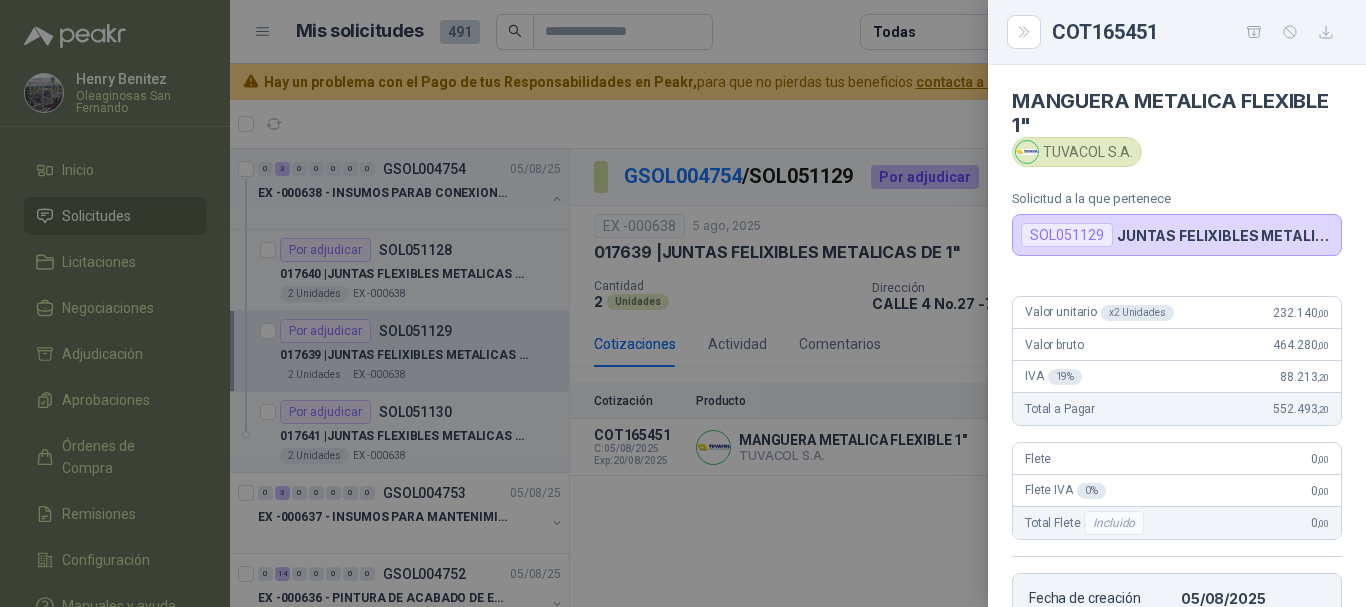 click on "MANGUERA METALICA FLEXIBLE 1" TUVACOL S.A. Solicitud a la que pertenece SOL051129 JUNTAS FELIXIBLES METALICAS DE 1"" at bounding box center [1177, 160] 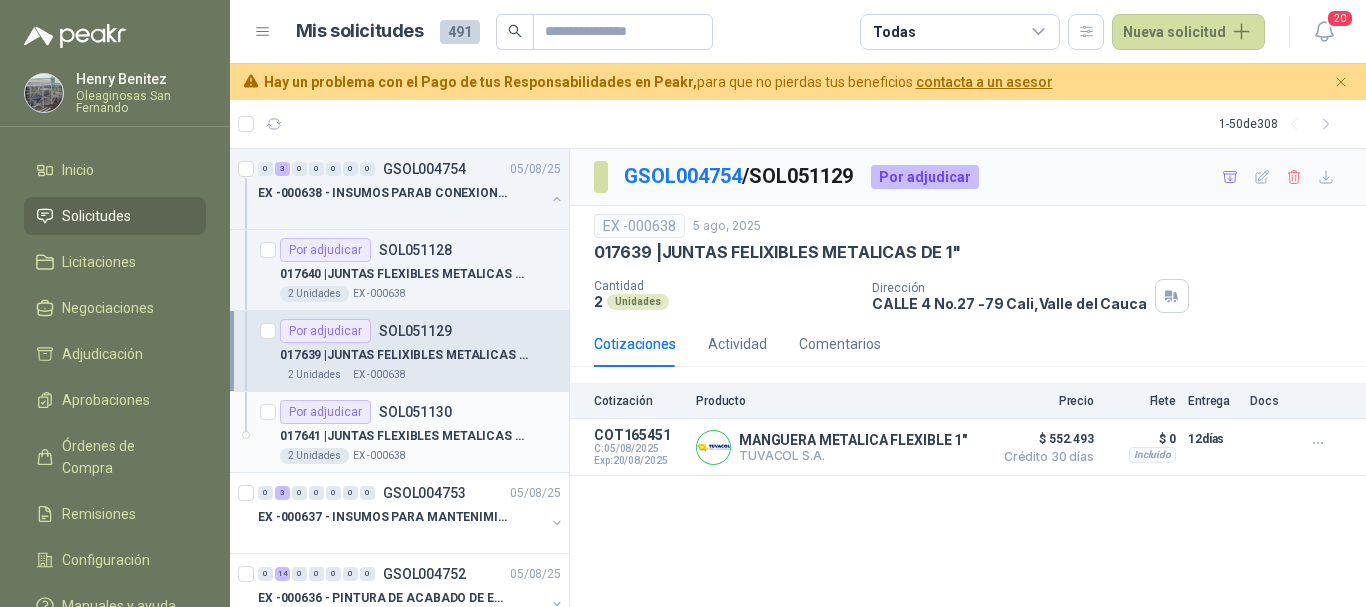 click on "Por adjudicar SOL051130" at bounding box center [420, 412] 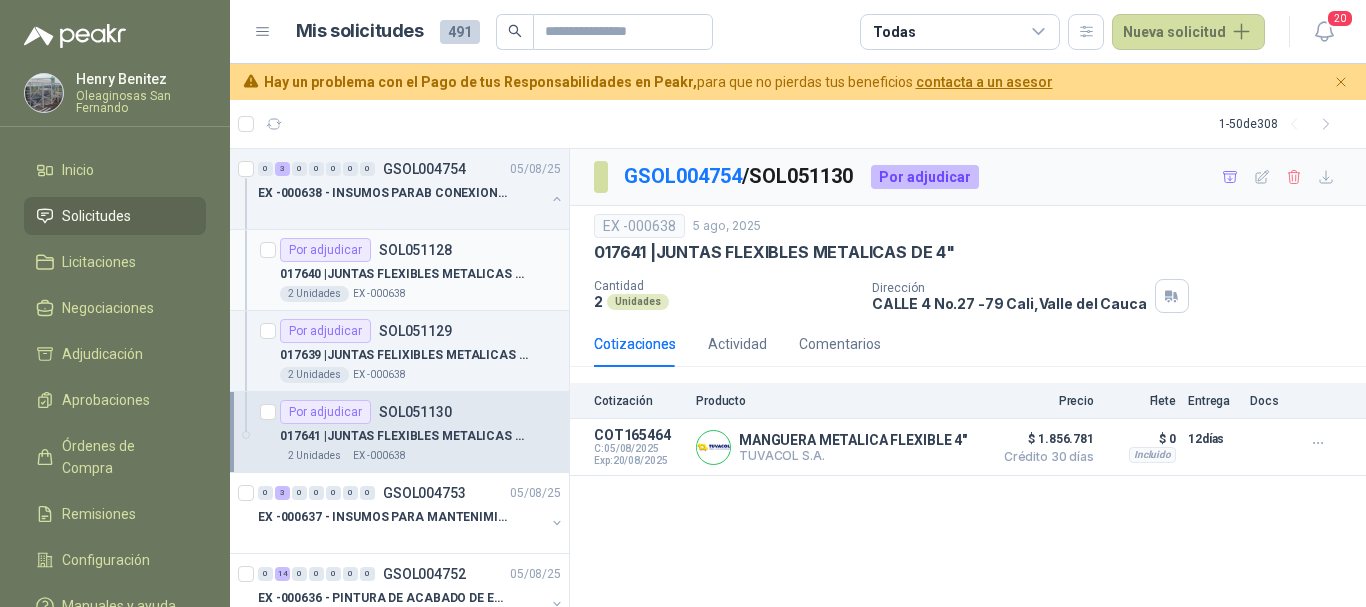 click on "017640 |  JUNTAS FLEXIBLES METALICAS DE 1. 1/2"" at bounding box center (420, 274) 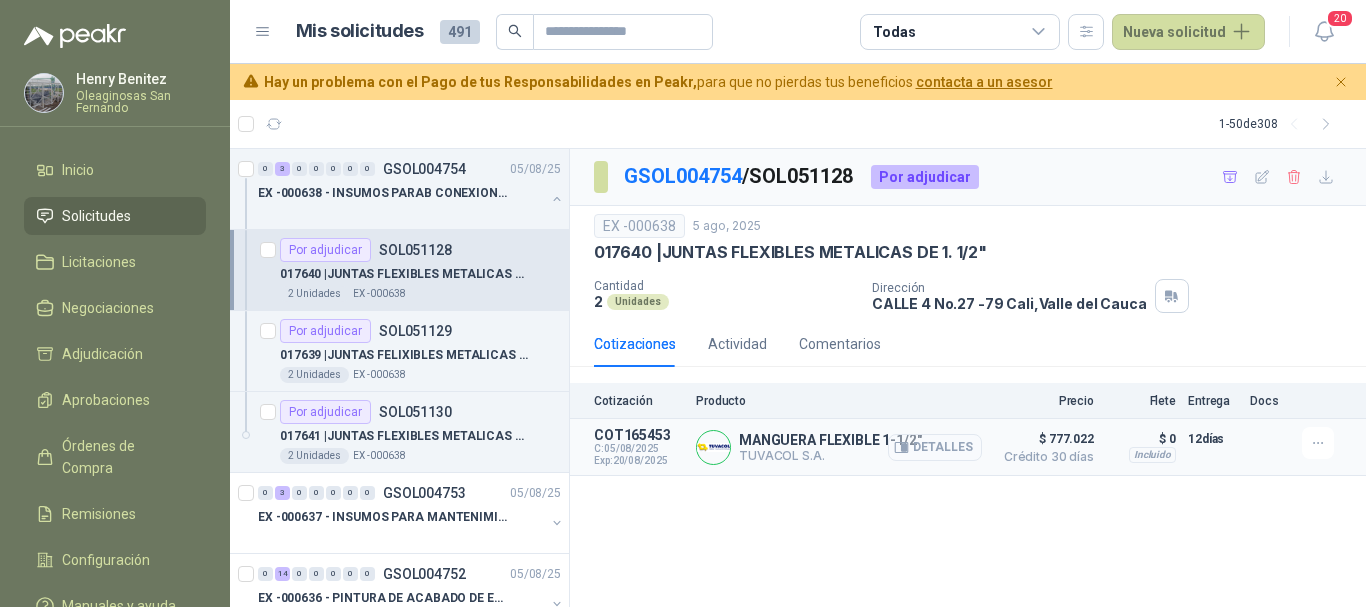 click on "Detalles" at bounding box center [935, 447] 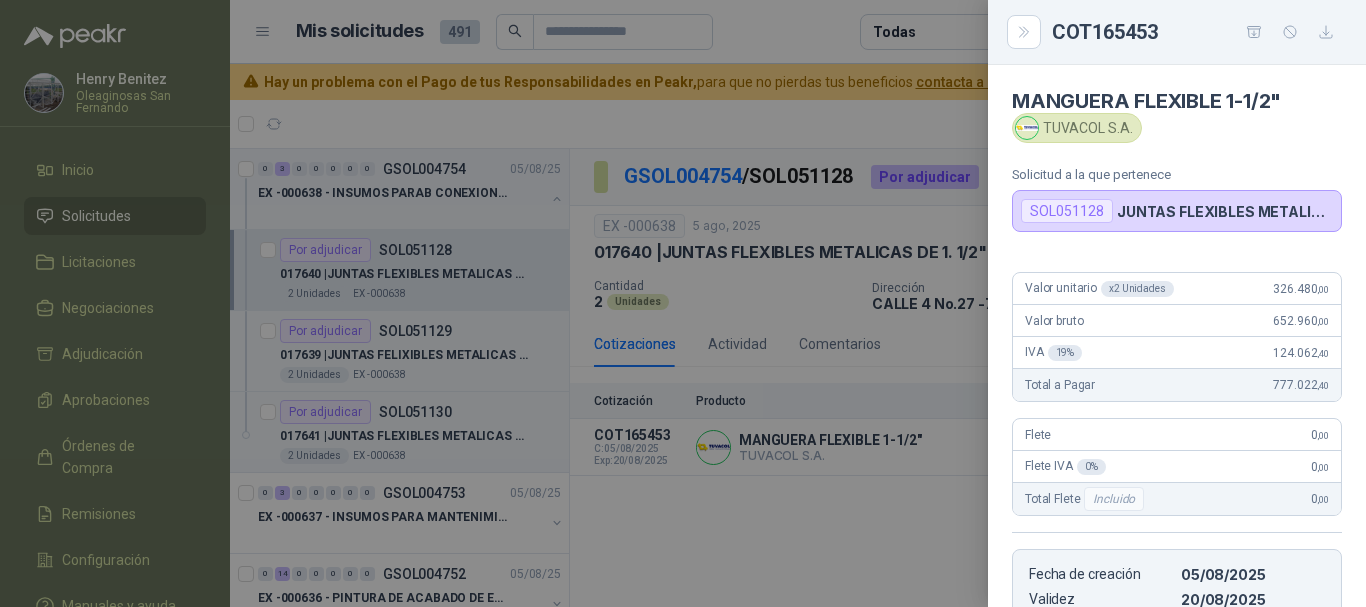 click at bounding box center (683, 303) 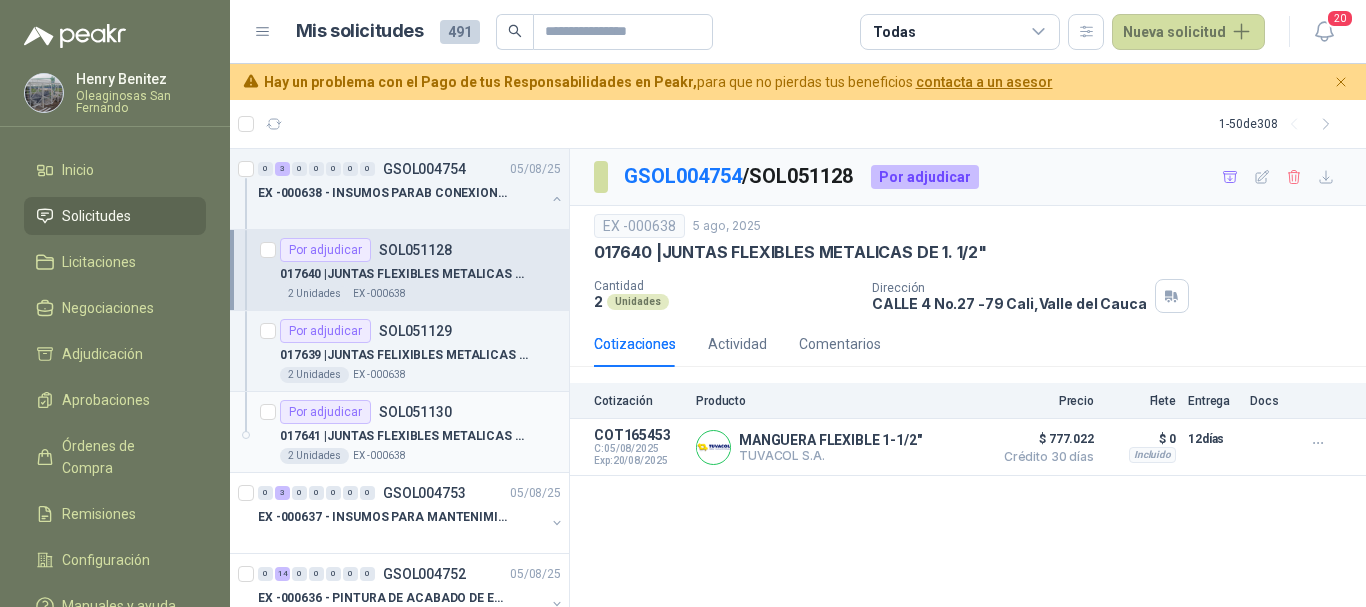click on "2   Unidades EX -000638" at bounding box center [420, 456] 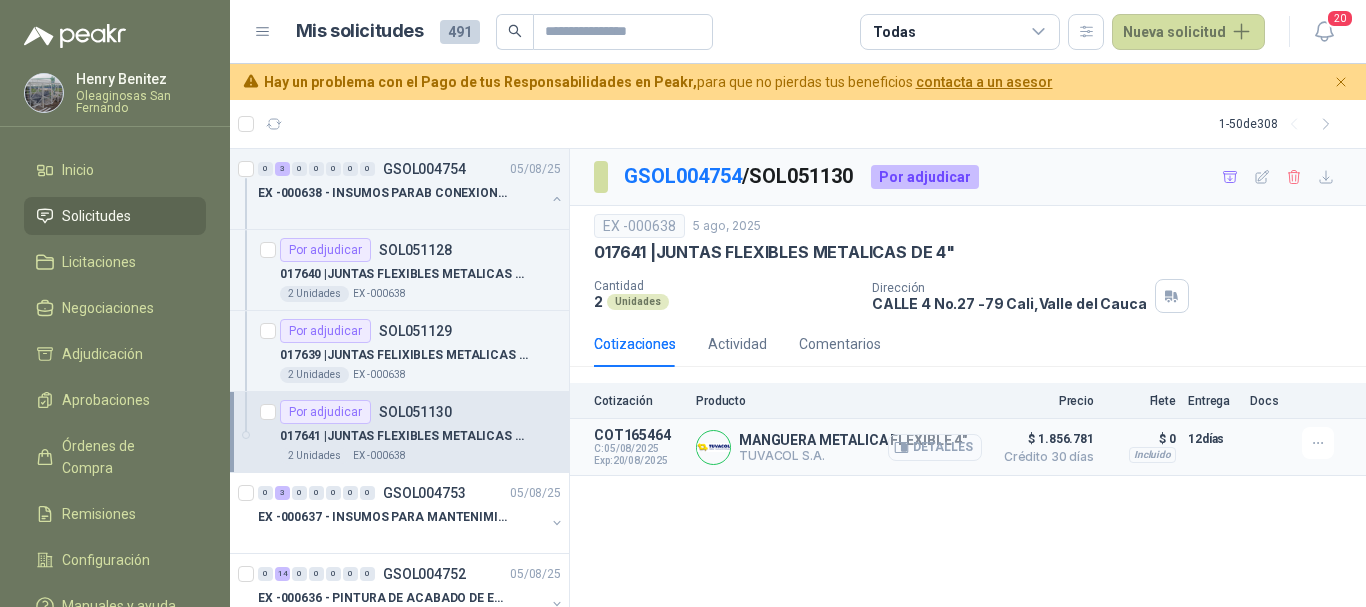 click on "Detalles" at bounding box center (935, 447) 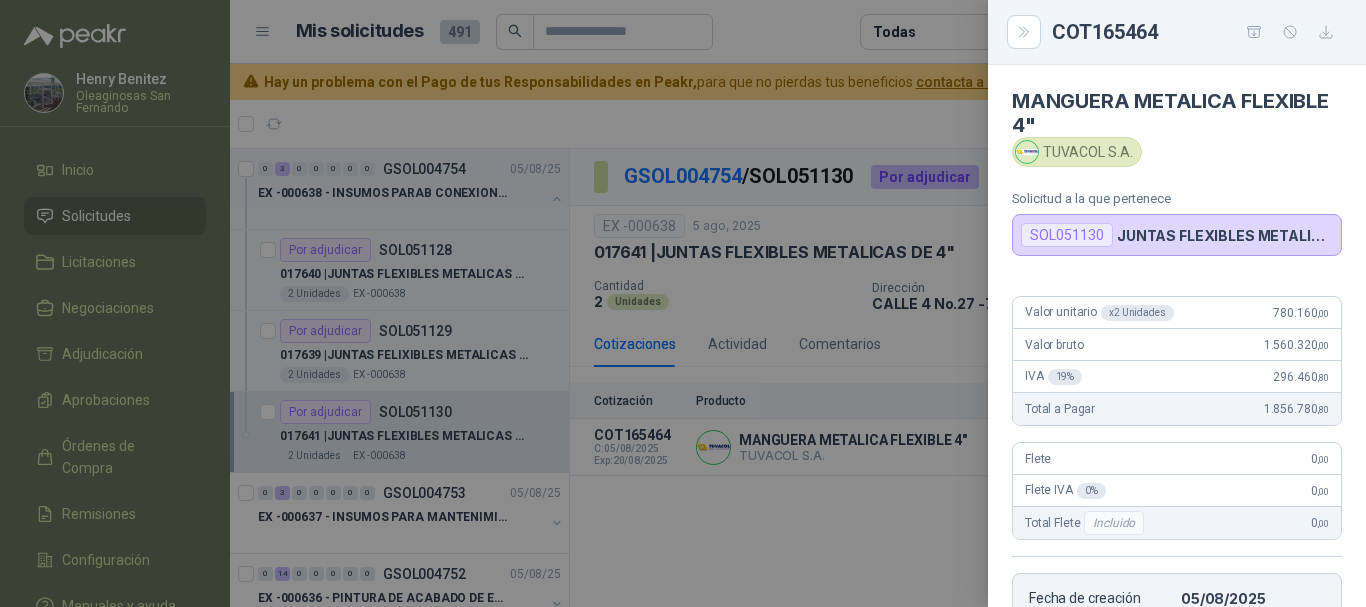 click at bounding box center [683, 303] 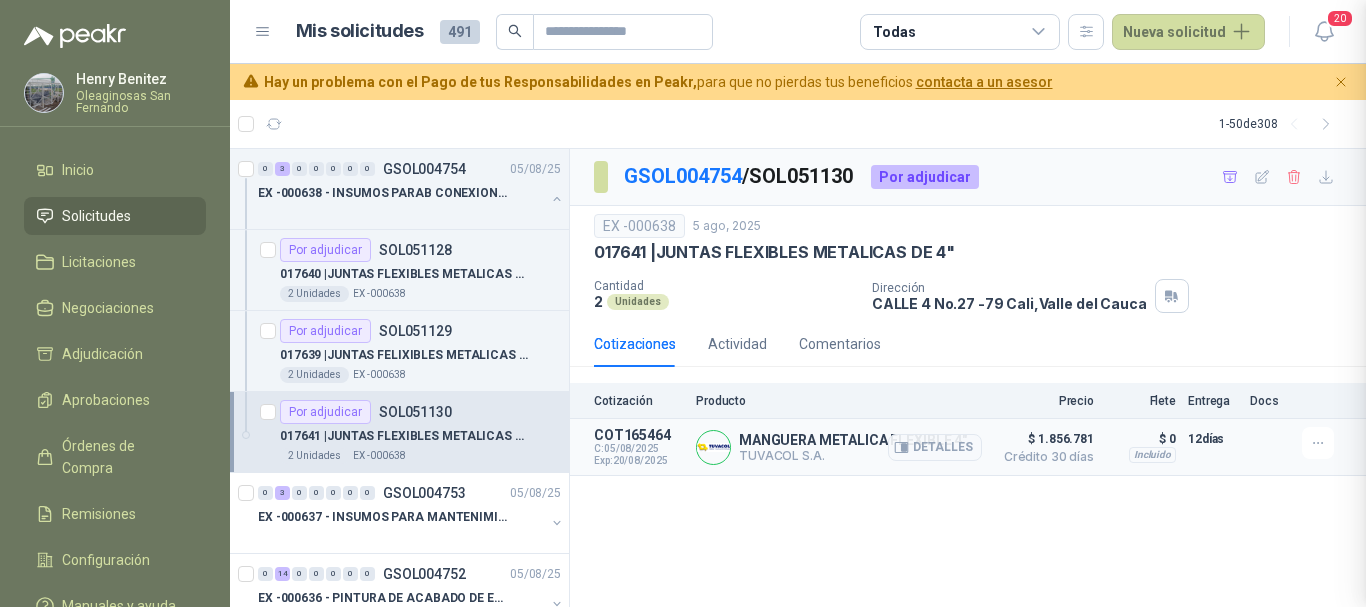 type 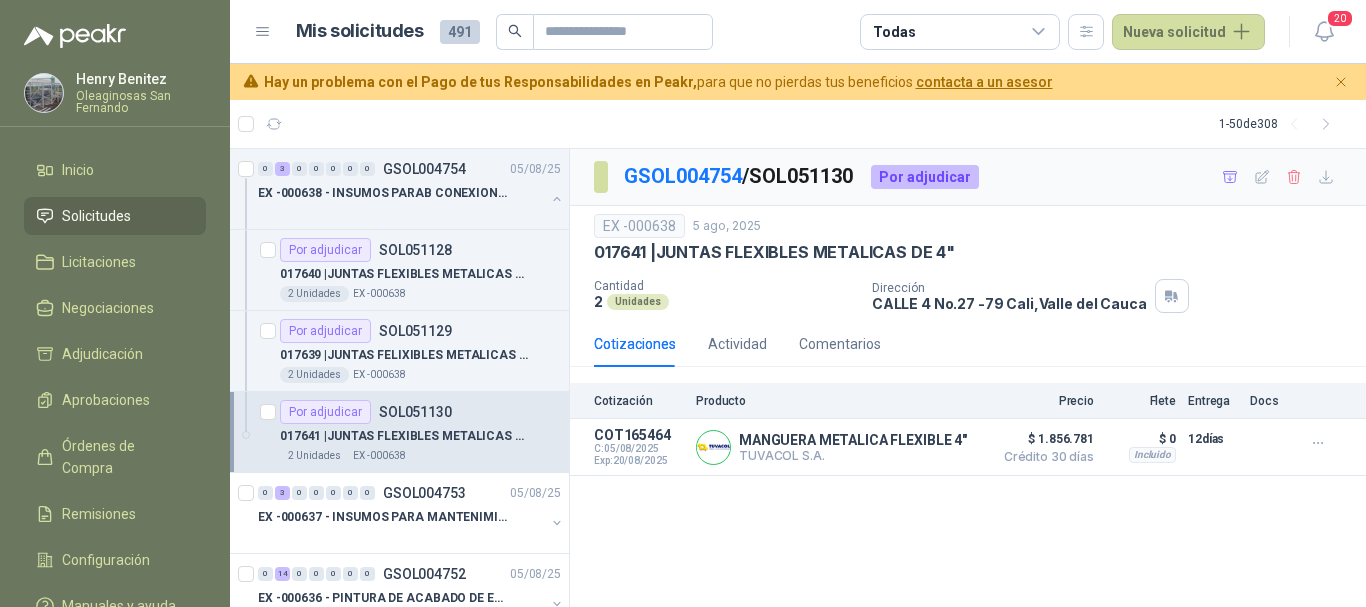 click on "Henry Benitez" at bounding box center (141, 79) 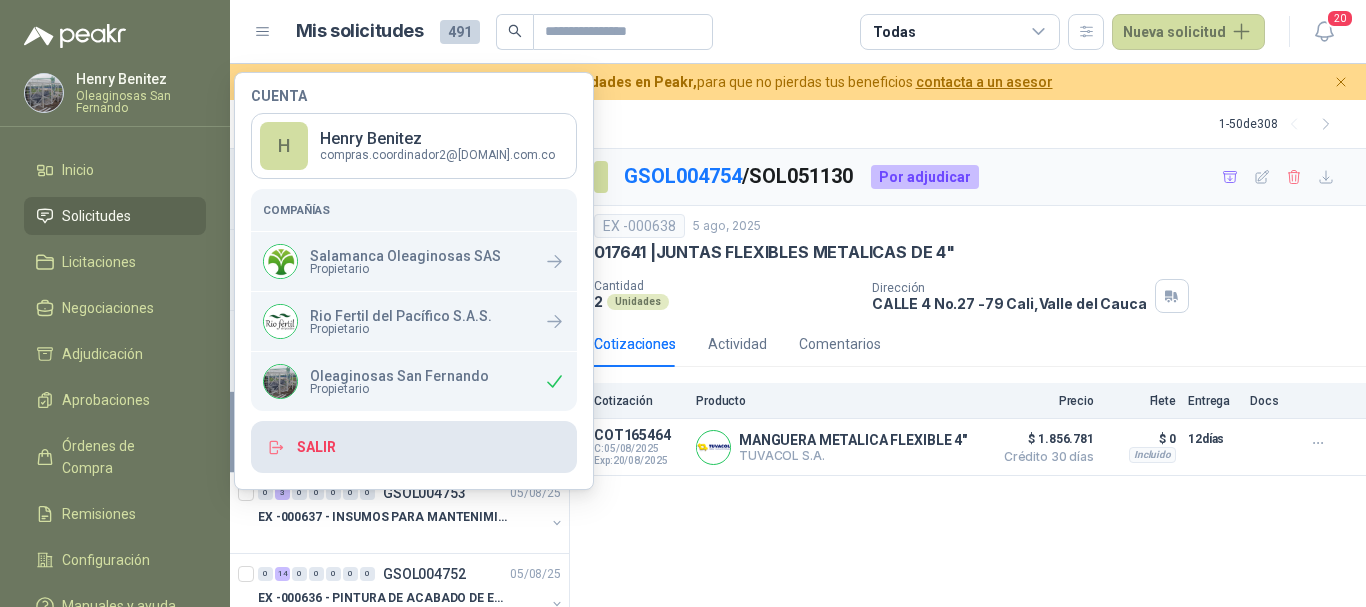 click on "Salir" at bounding box center [414, 447] 